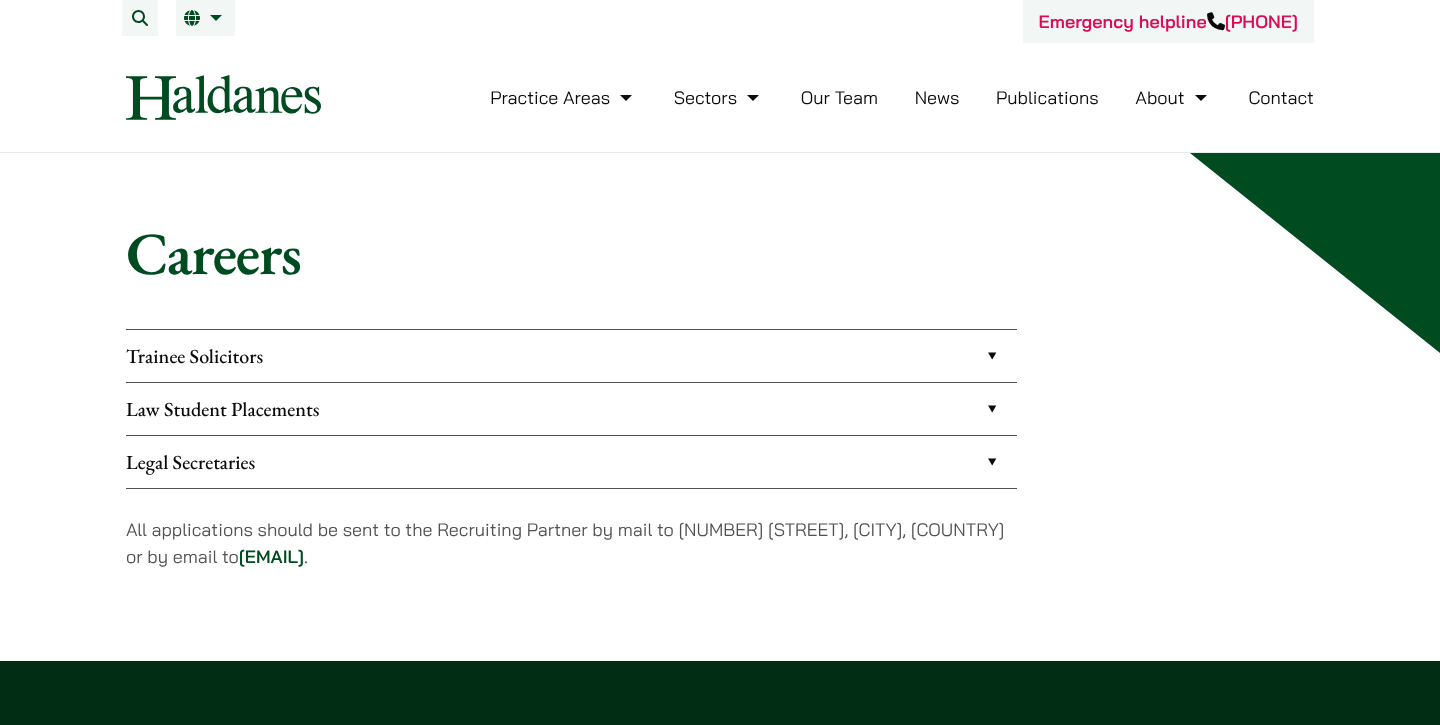 scroll, scrollTop: 0, scrollLeft: 0, axis: both 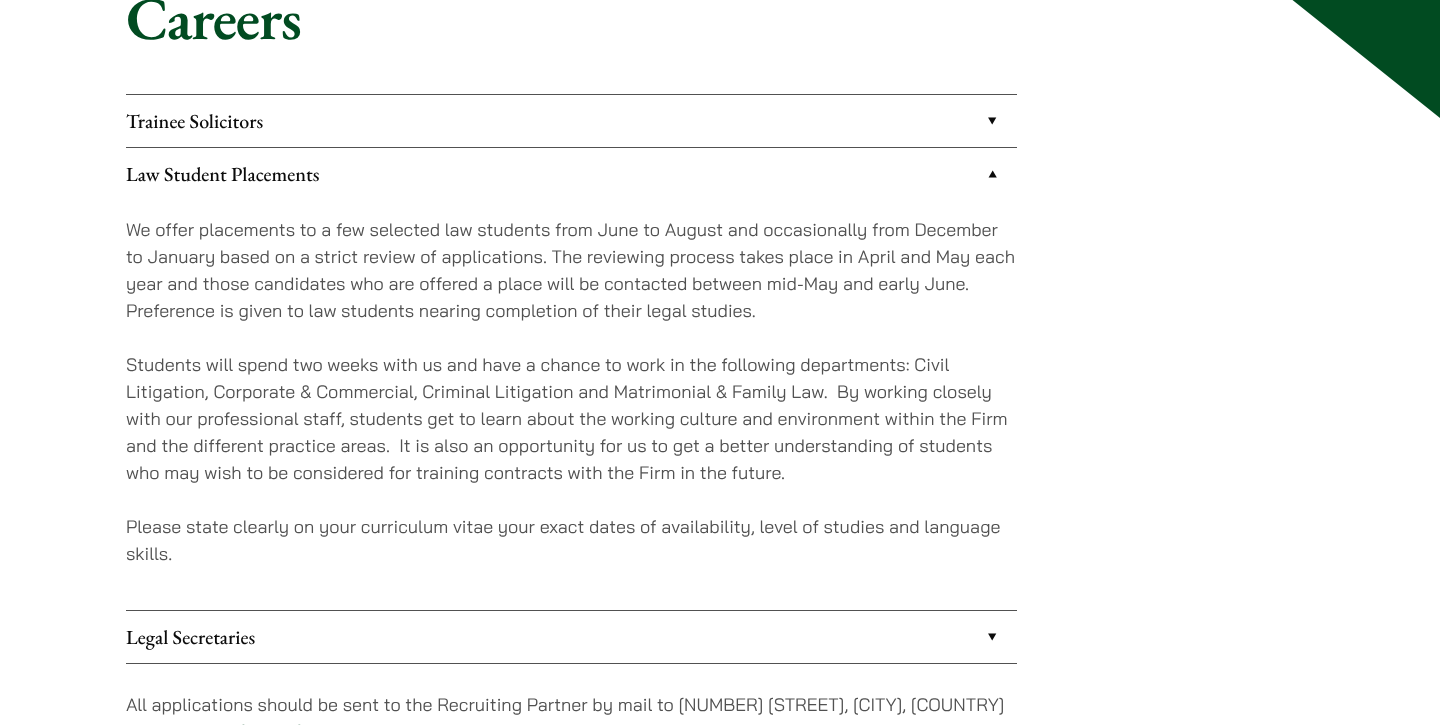 click on "Legal Secretaries" at bounding box center (571, 637) 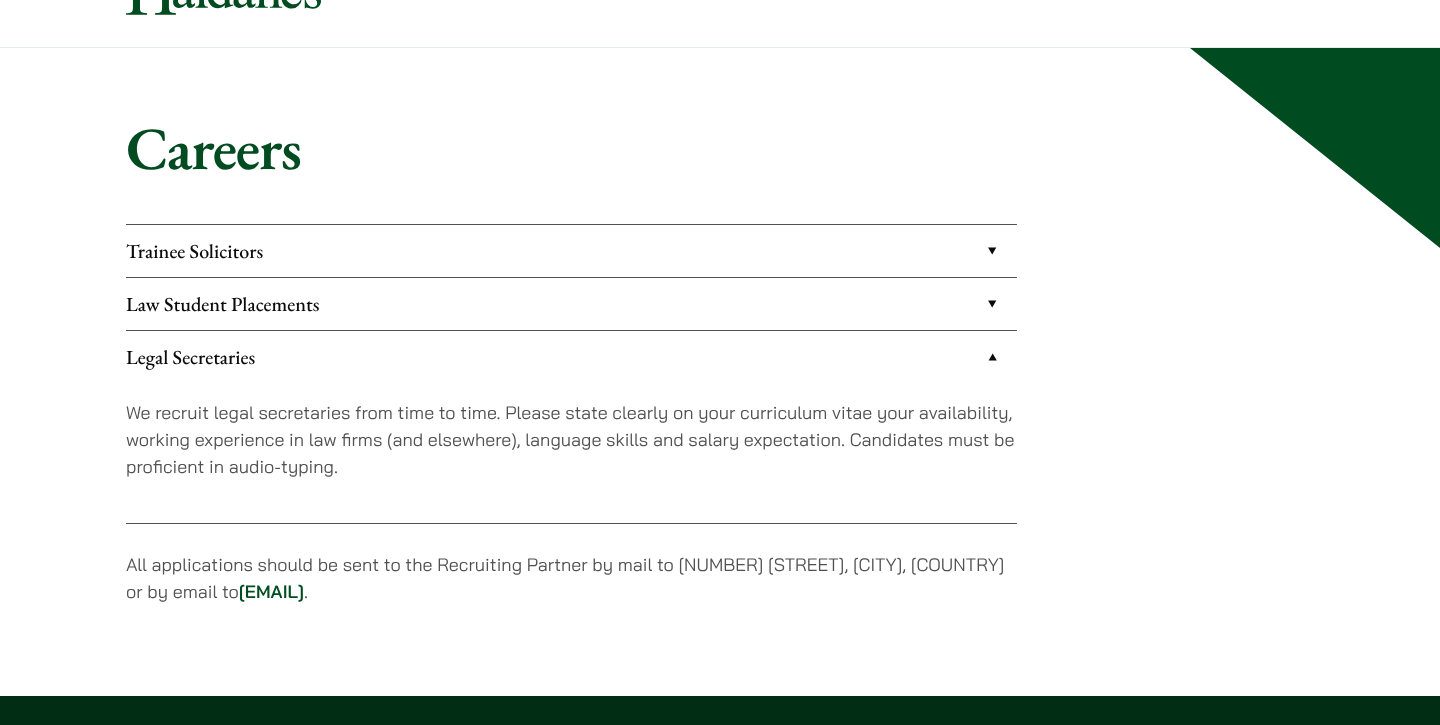 scroll, scrollTop: 106, scrollLeft: 0, axis: vertical 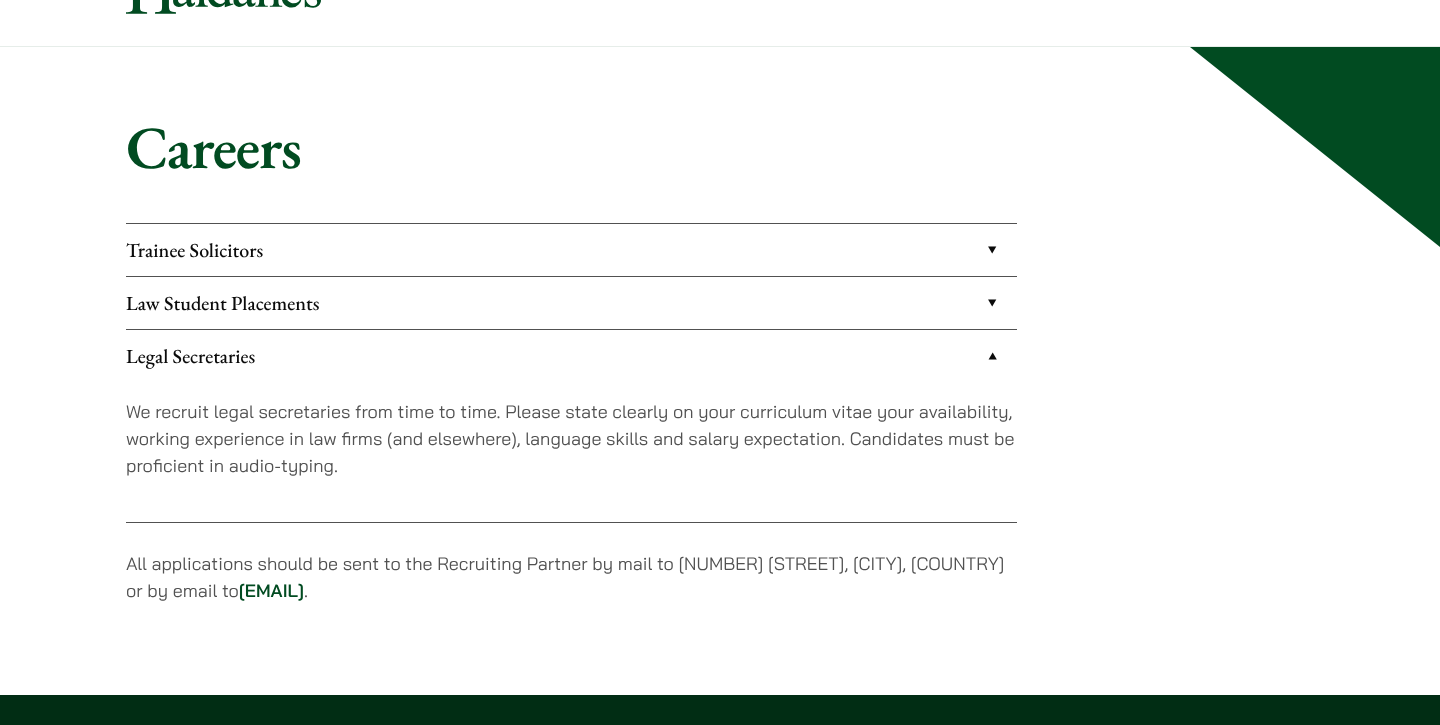 click on "Law Student Placements" at bounding box center (571, 303) 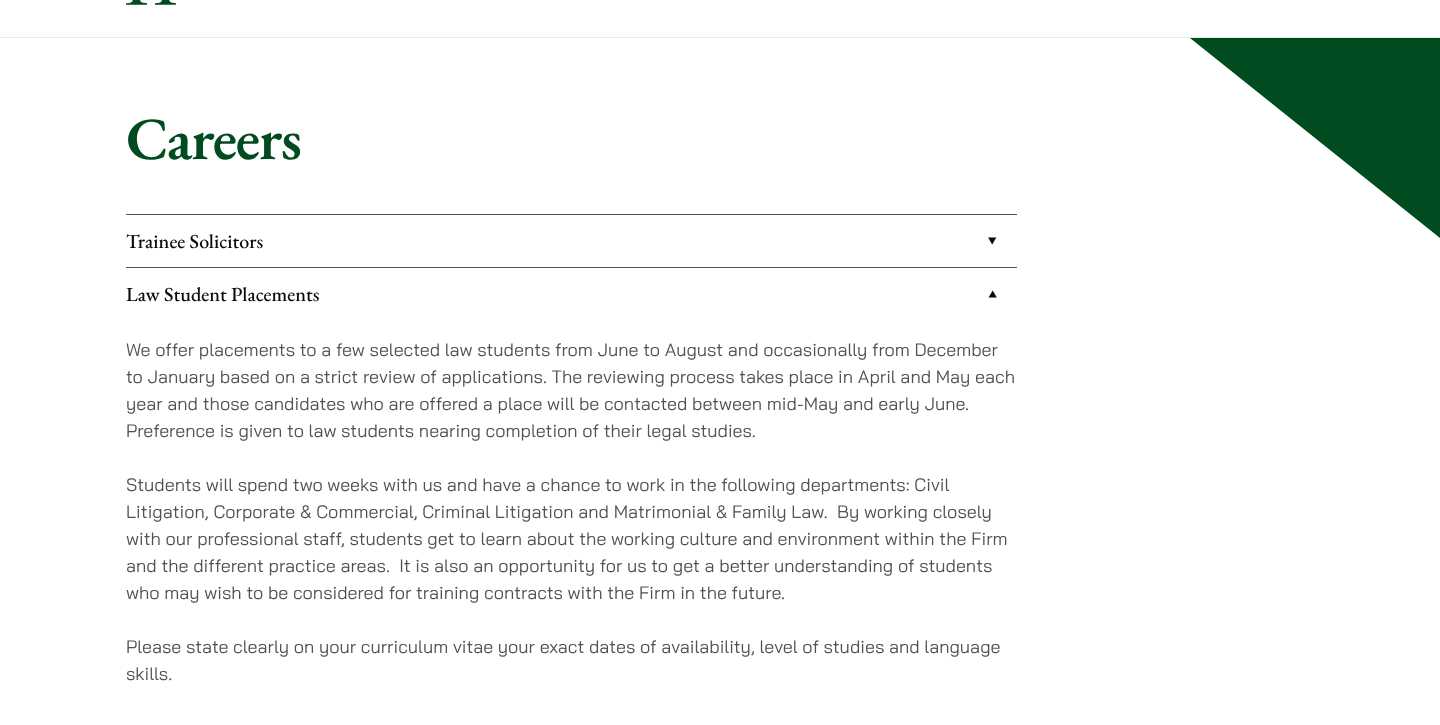scroll, scrollTop: 115, scrollLeft: 0, axis: vertical 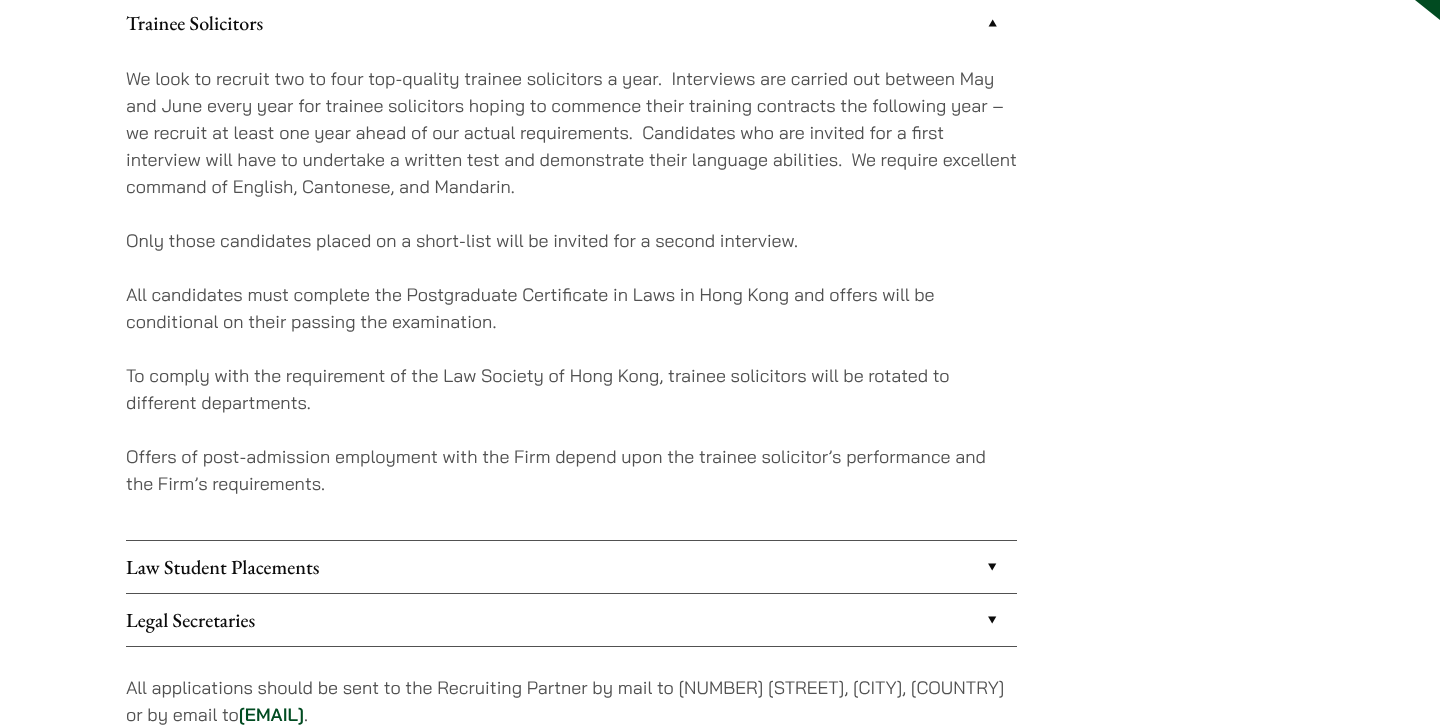 click on "Law Student Placements" at bounding box center [571, 567] 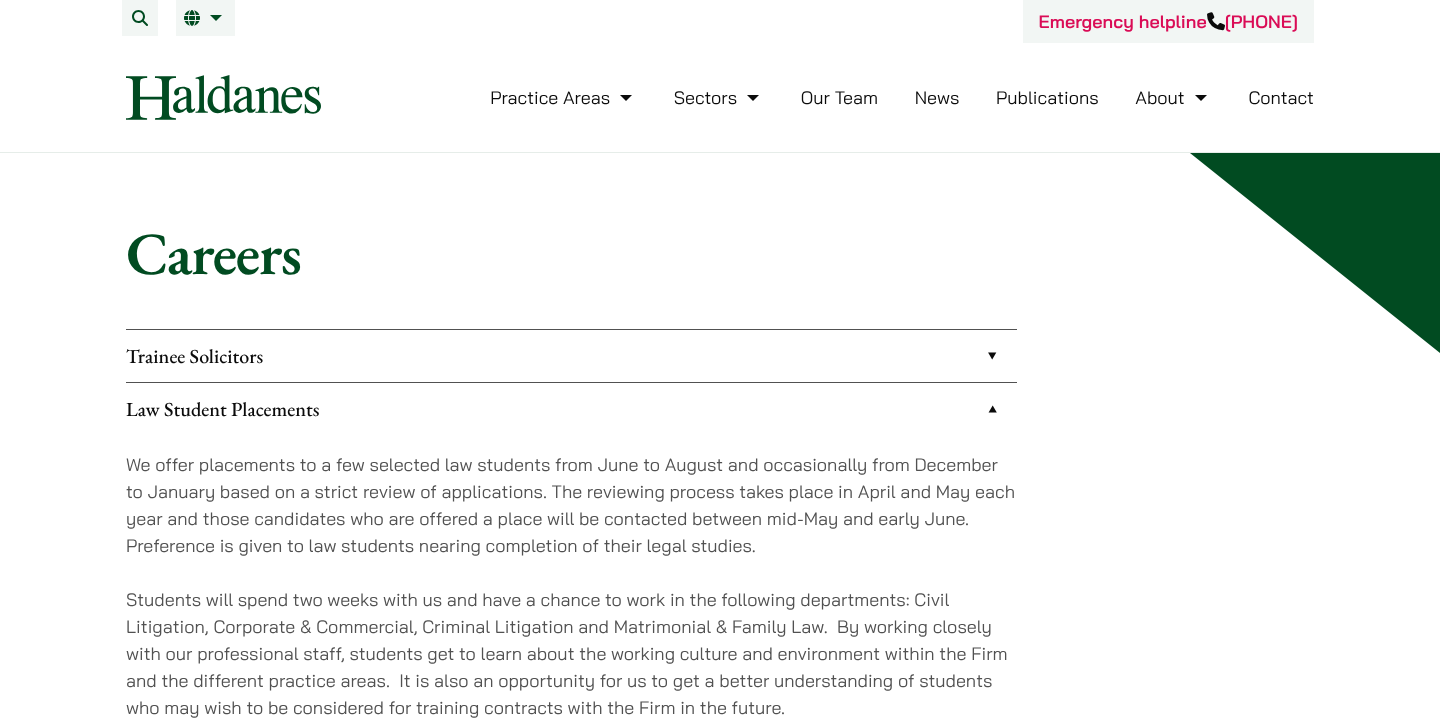 scroll, scrollTop: 0, scrollLeft: 0, axis: both 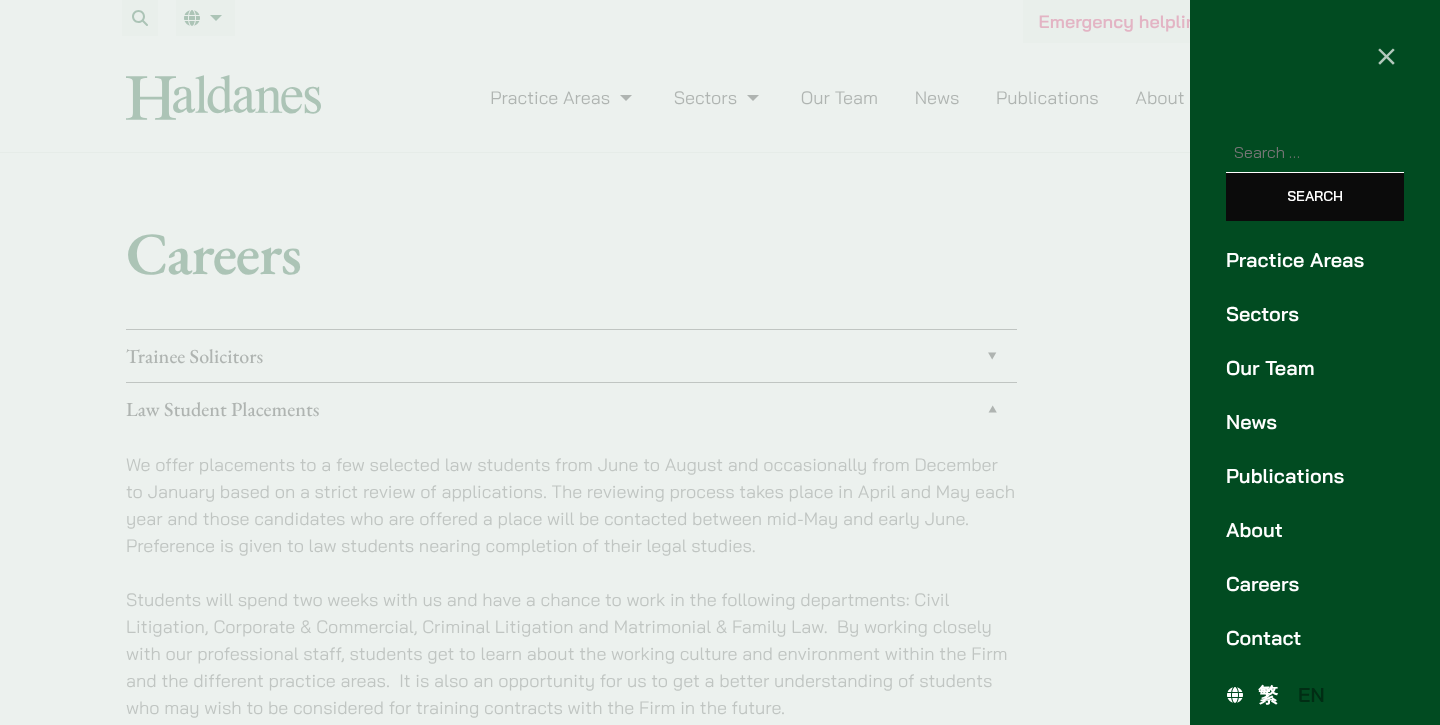 click on "Our Team" at bounding box center [1315, 368] 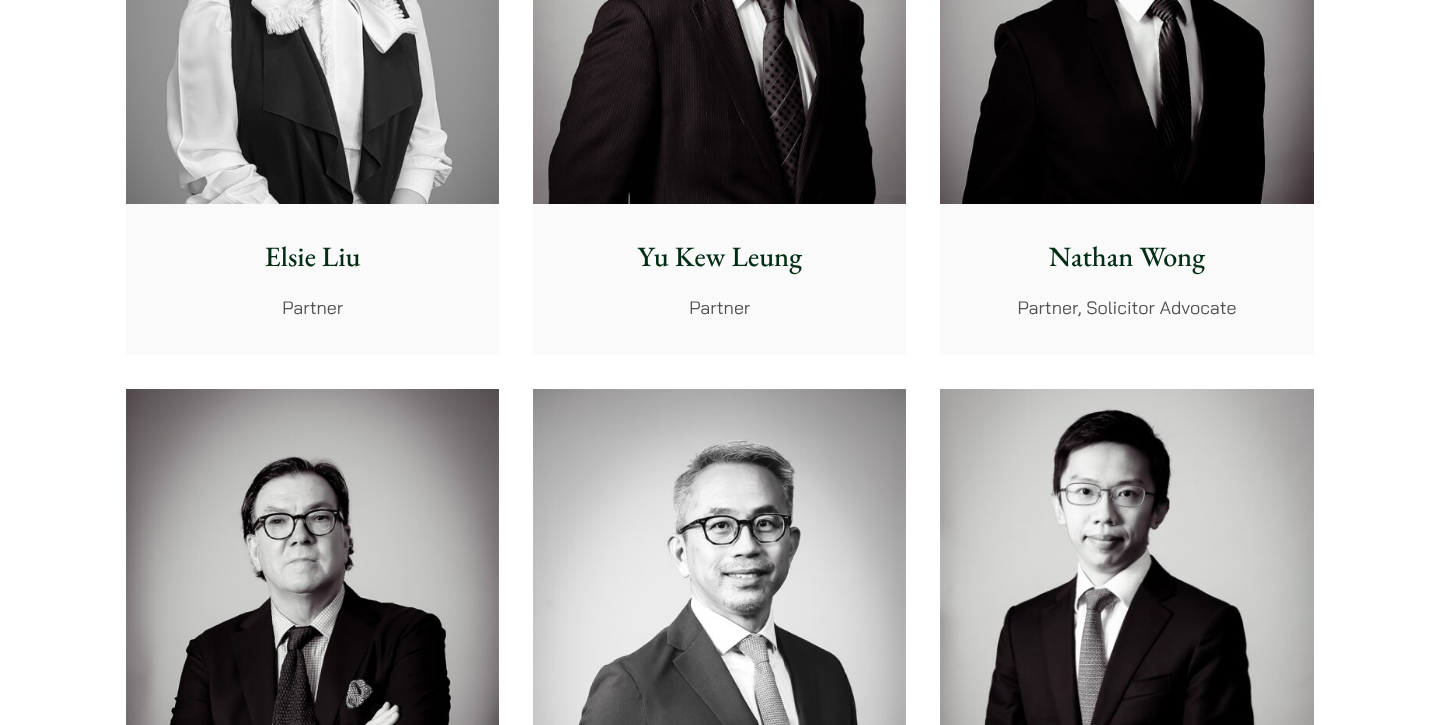 scroll, scrollTop: 2133, scrollLeft: 0, axis: vertical 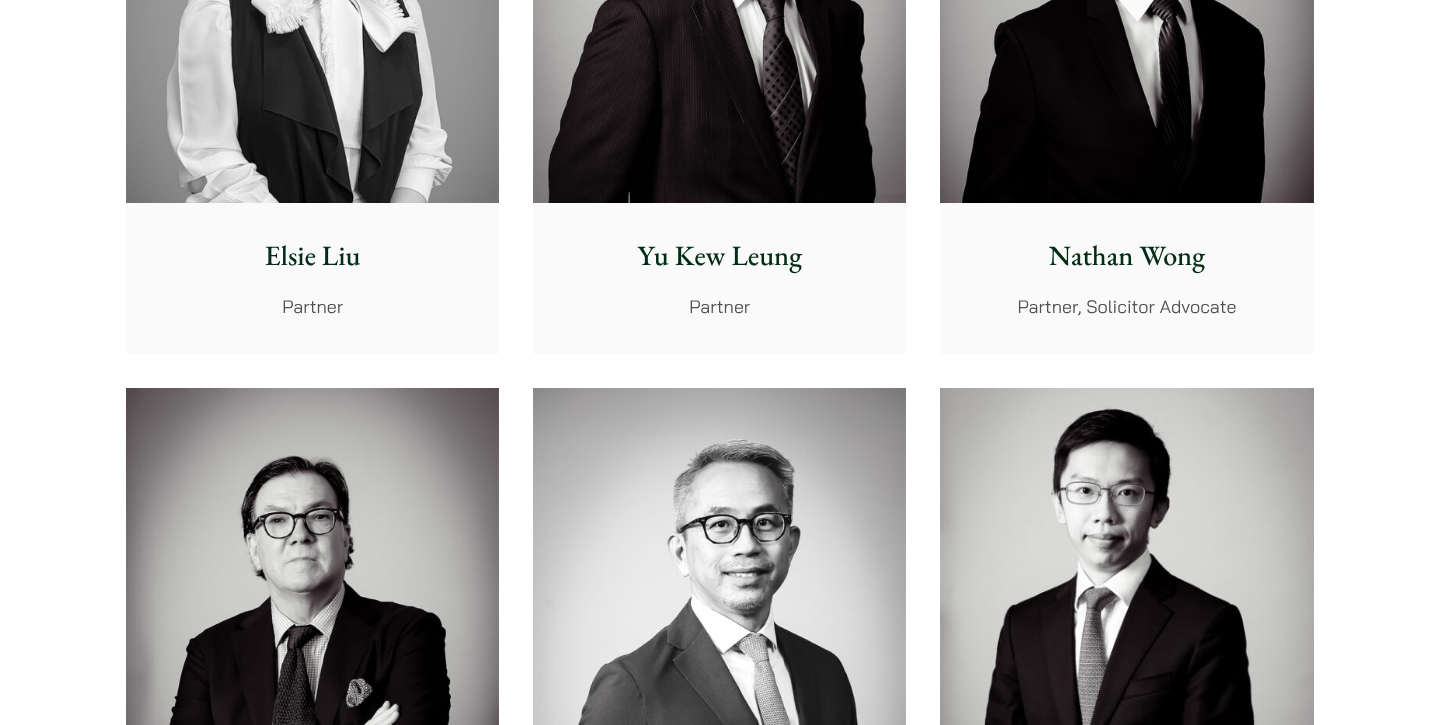 click on "Associate" at bounding box center [312, 6971] 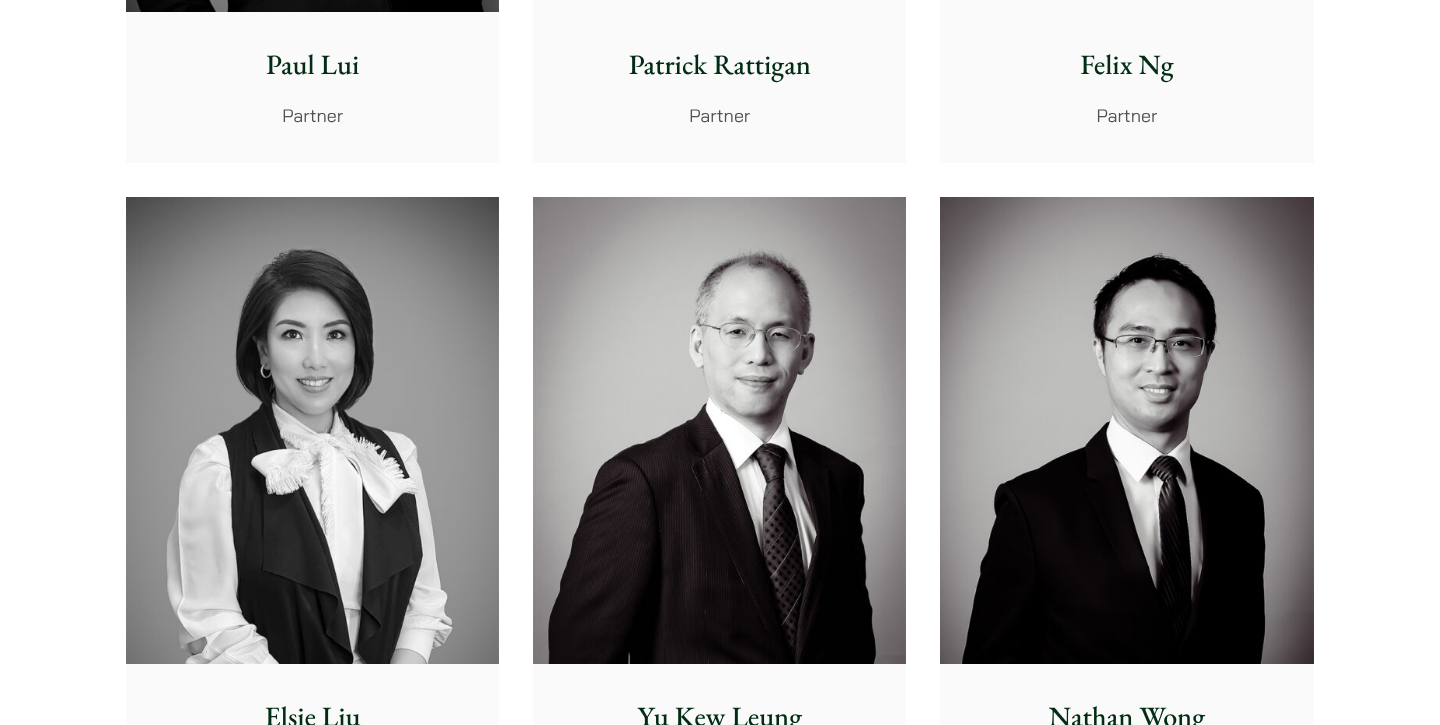 scroll, scrollTop: 1674, scrollLeft: 0, axis: vertical 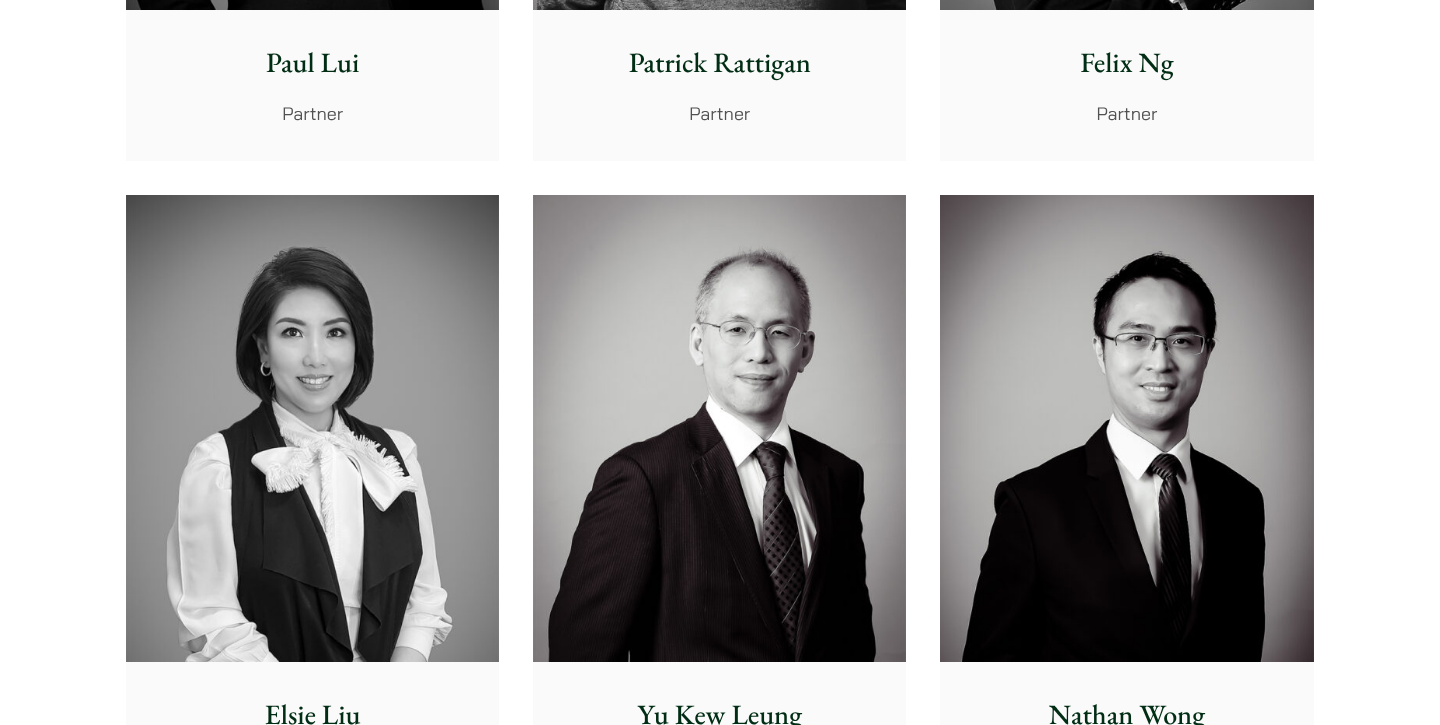 click on "Xenia Lo
Senior Associate" at bounding box center [312, 4144] 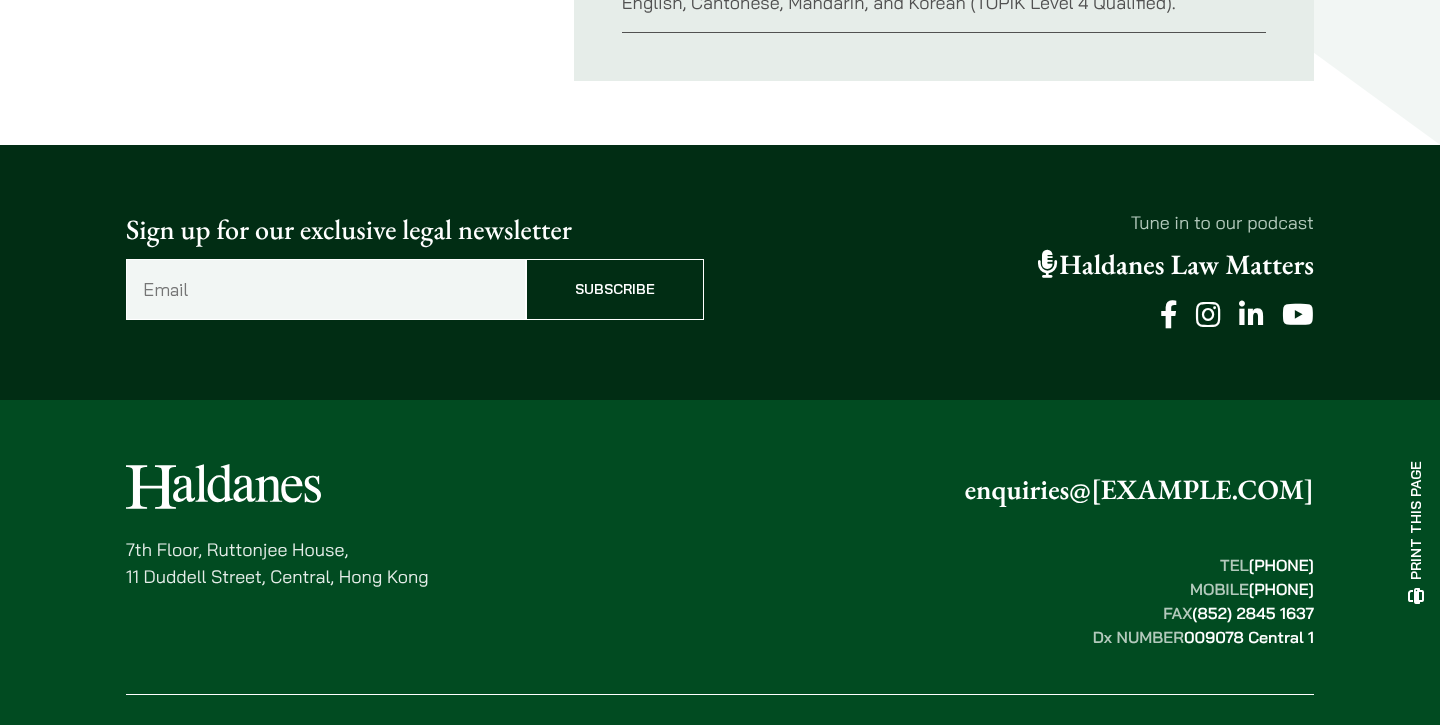 scroll, scrollTop: 1162, scrollLeft: 0, axis: vertical 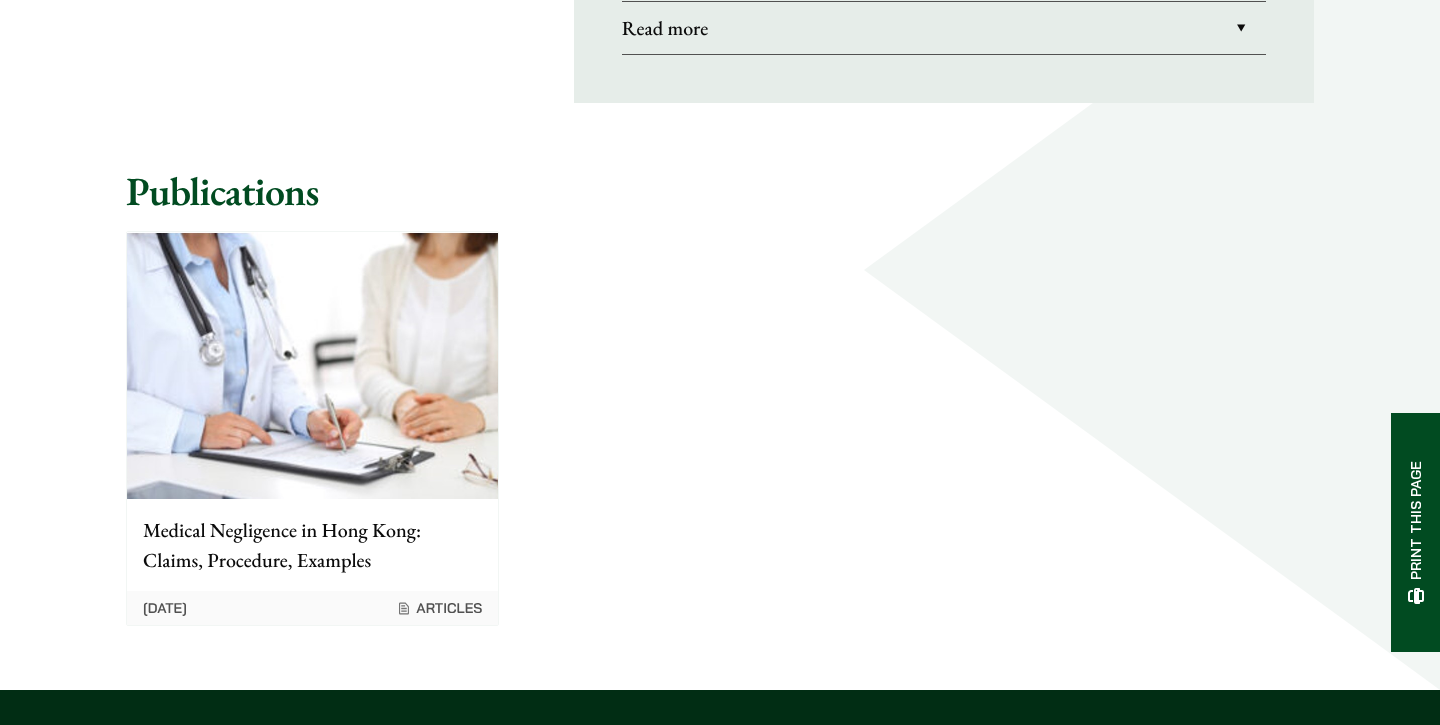 click on "Read more" at bounding box center [944, 28] 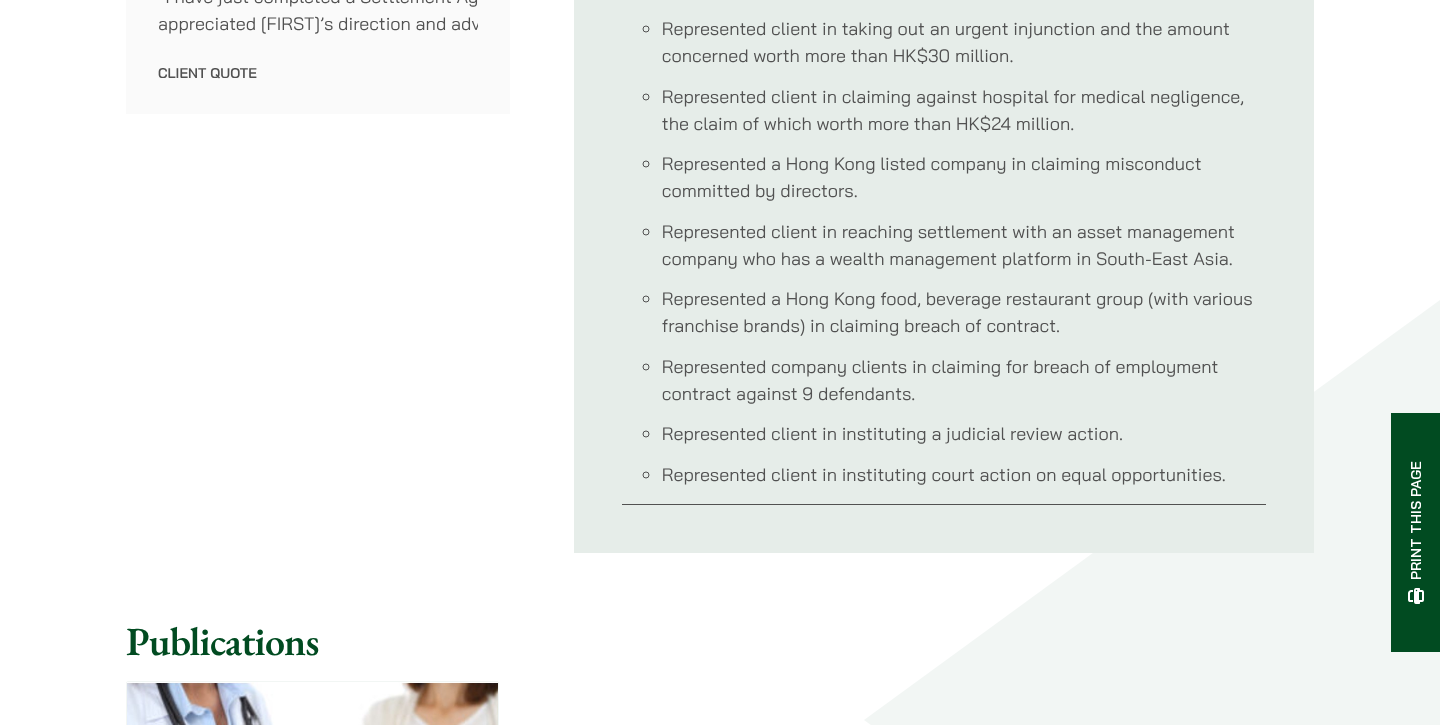 scroll, scrollTop: 1199, scrollLeft: 0, axis: vertical 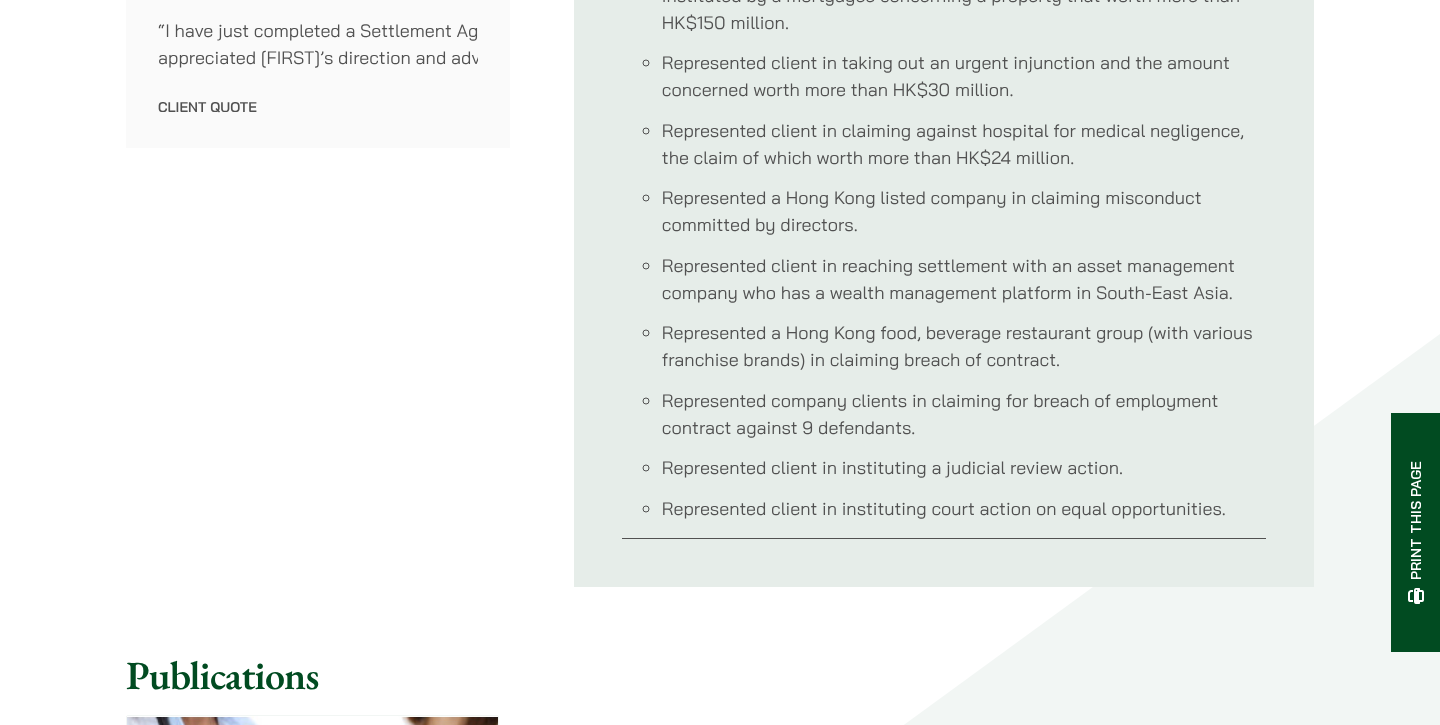 click on "Profile" at bounding box center [944, -356] 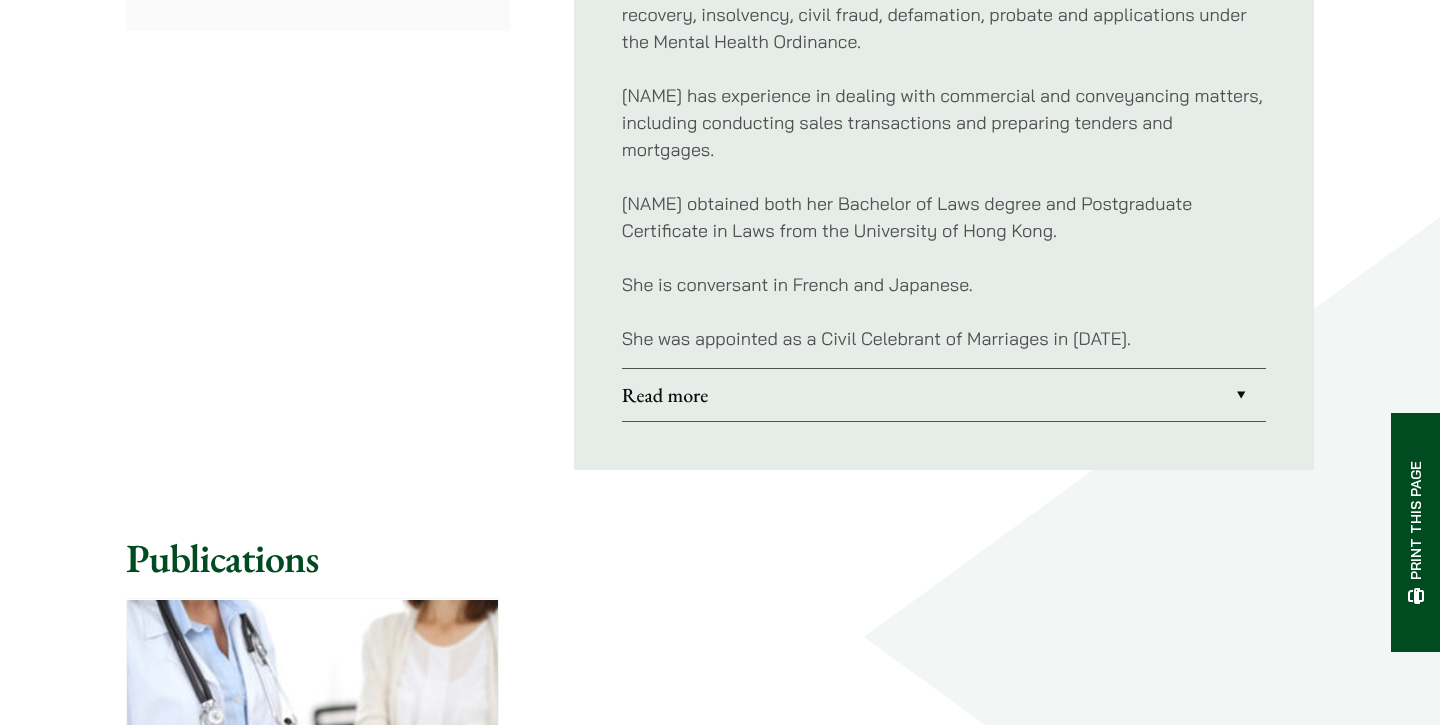 scroll, scrollTop: 1481, scrollLeft: 0, axis: vertical 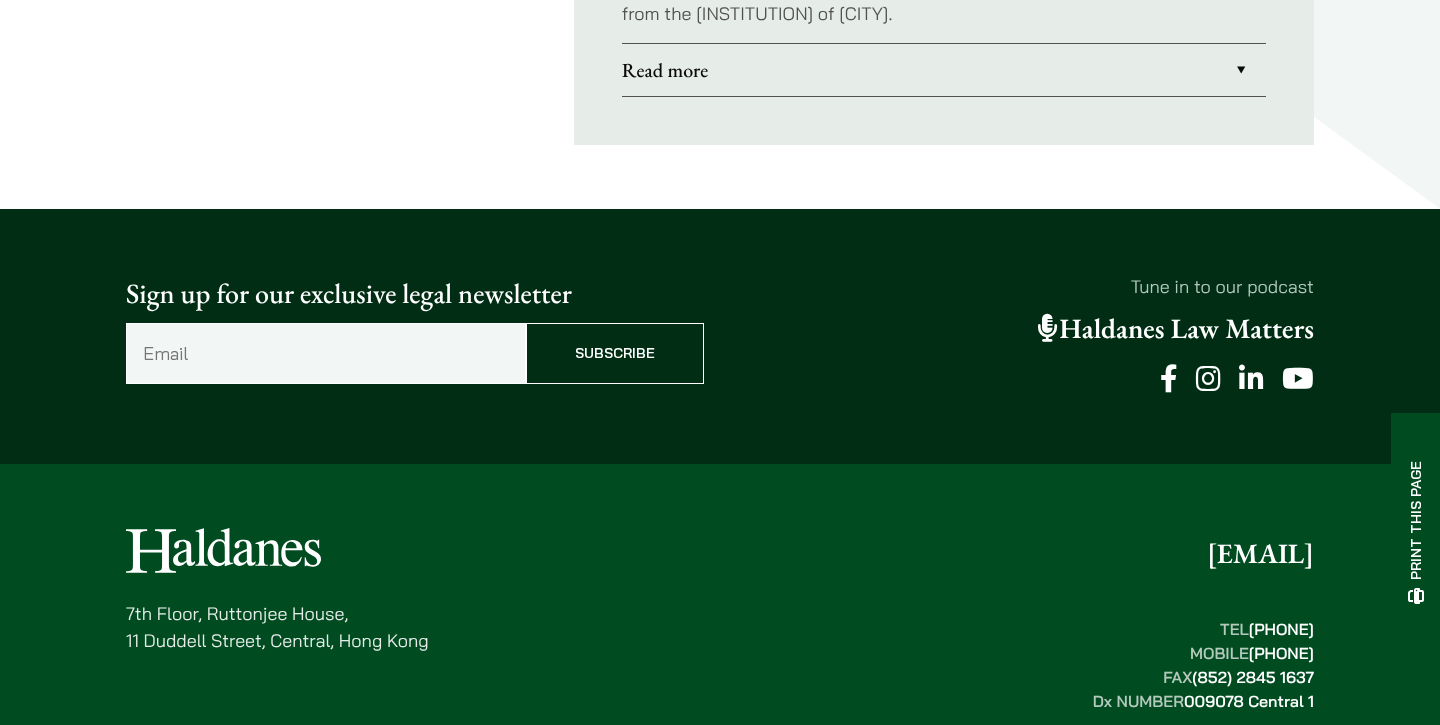 click on "Read more" at bounding box center (944, 70) 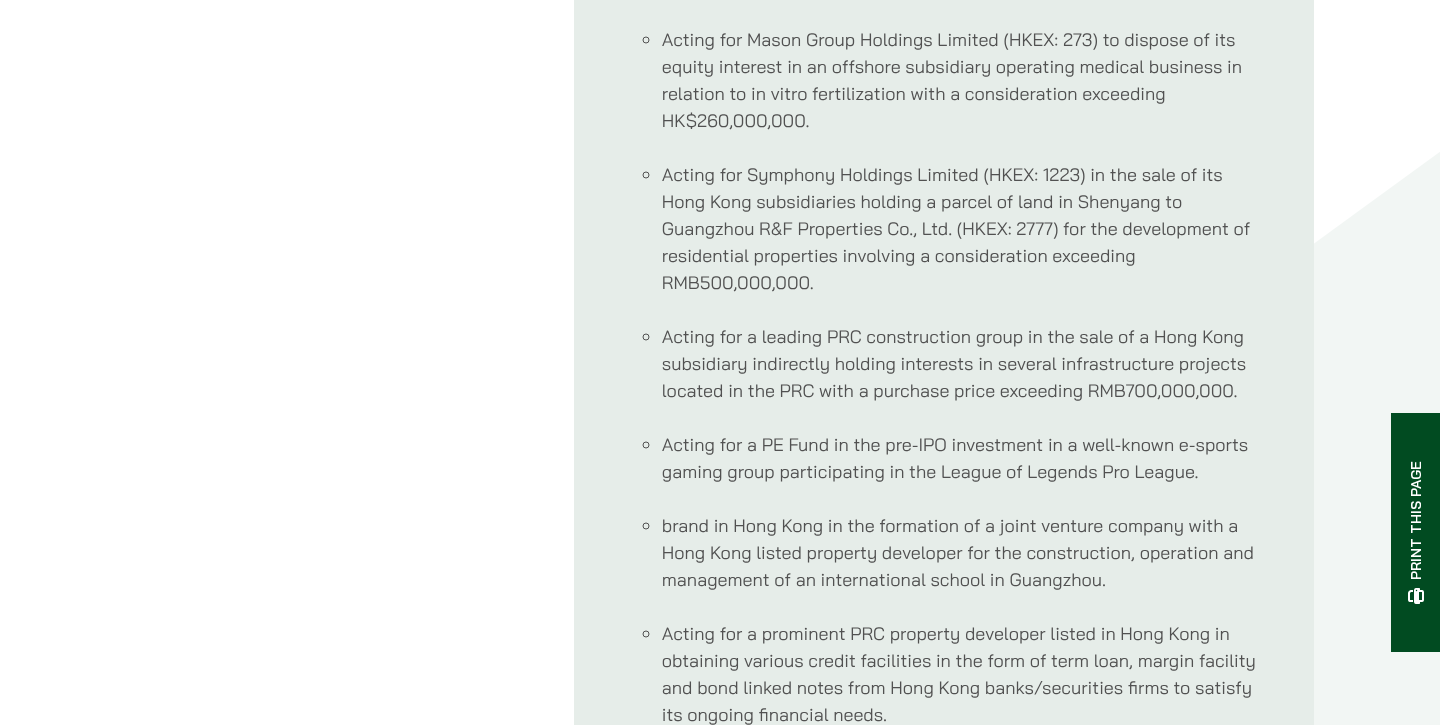 click on "Profile" at bounding box center (944, -555) 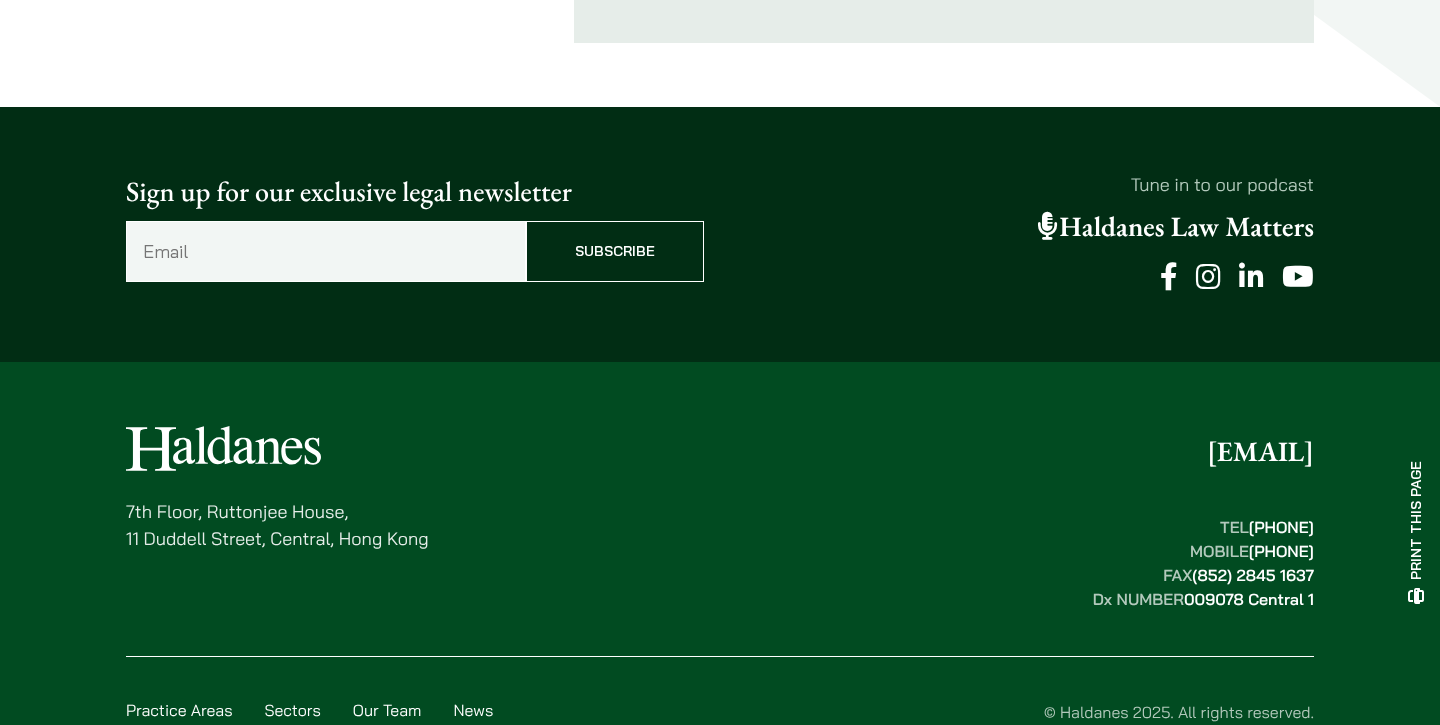 scroll, scrollTop: 2290, scrollLeft: 0, axis: vertical 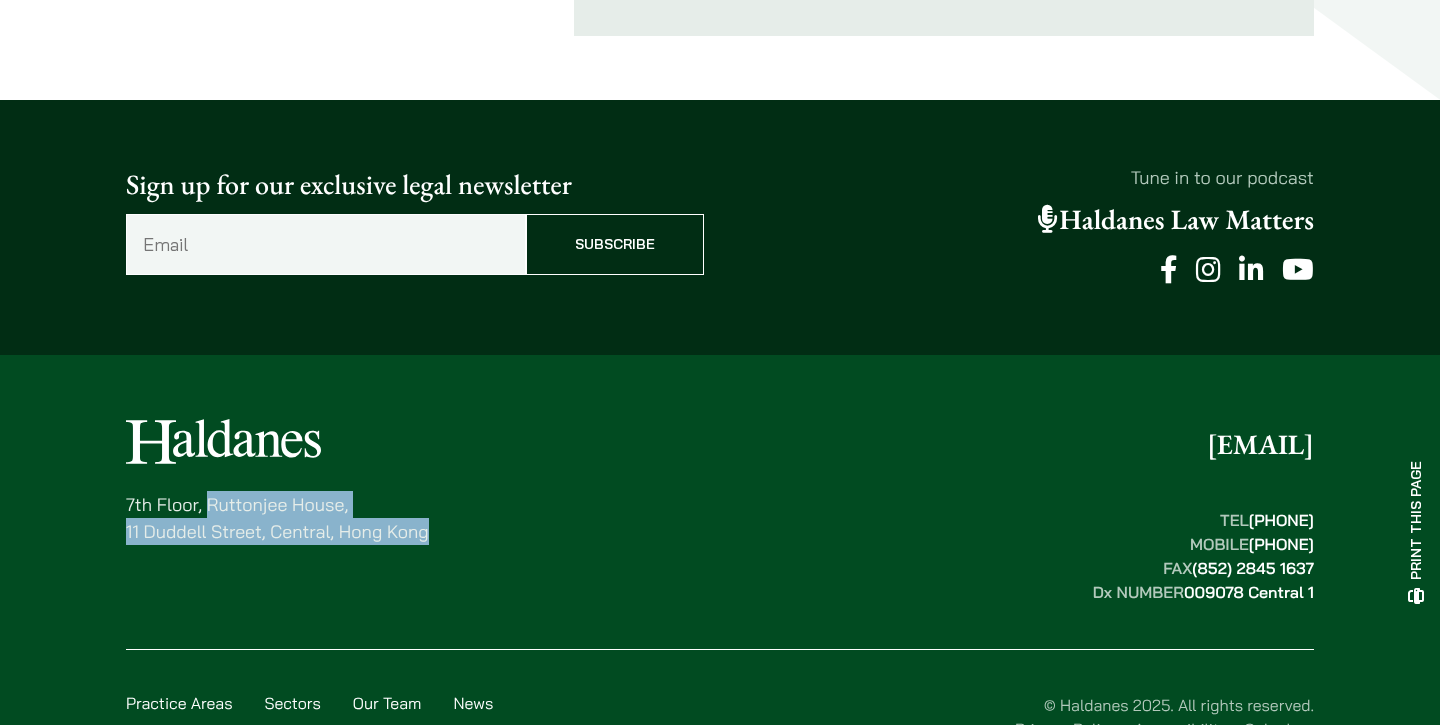 drag, startPoint x: 268, startPoint y: 485, endPoint x: 447, endPoint y: 528, distance: 184.09236 